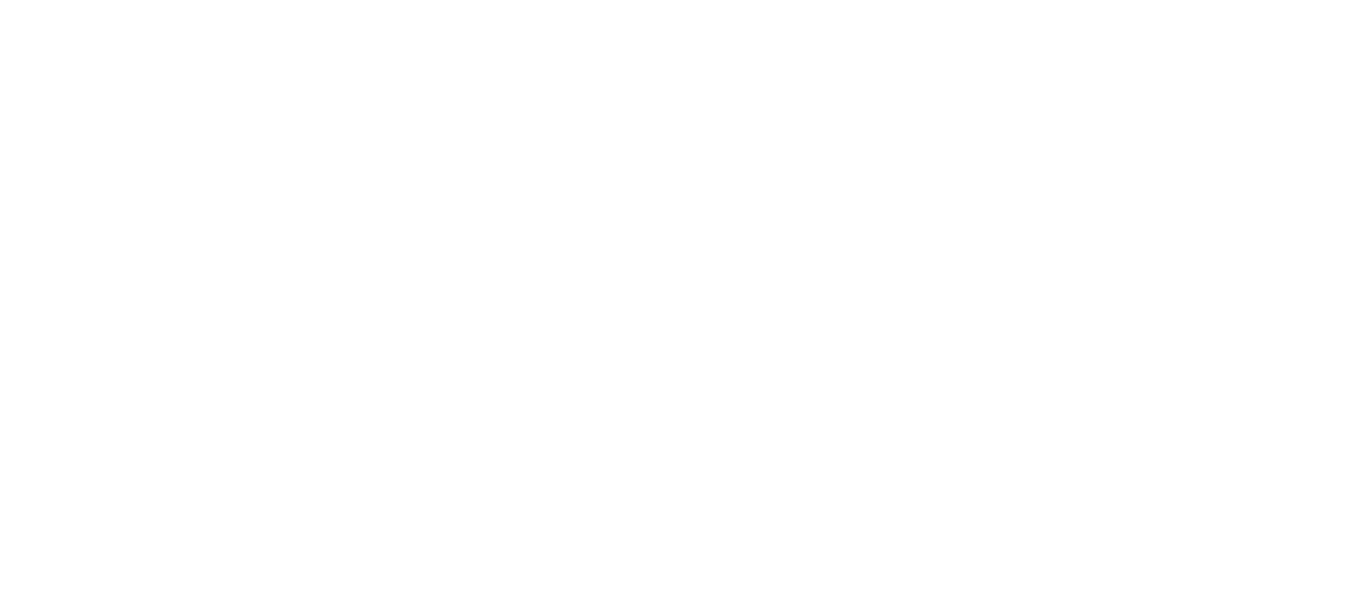 scroll, scrollTop: 0, scrollLeft: 0, axis: both 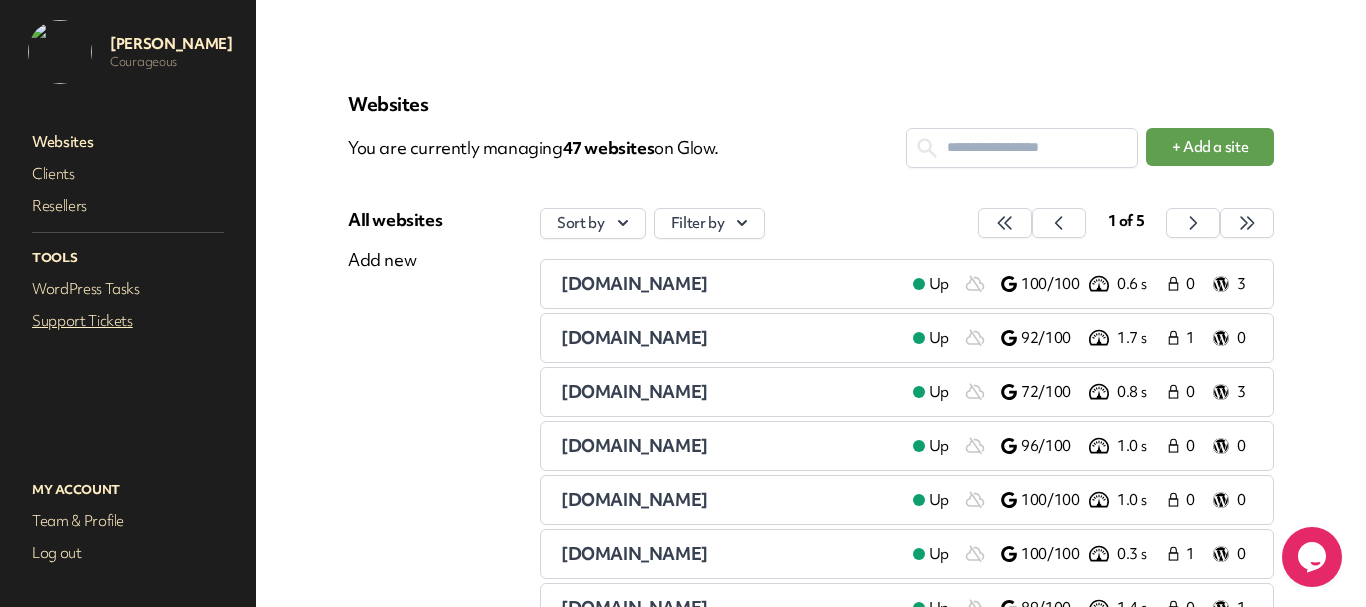 click on "Support Tickets" at bounding box center [128, 321] 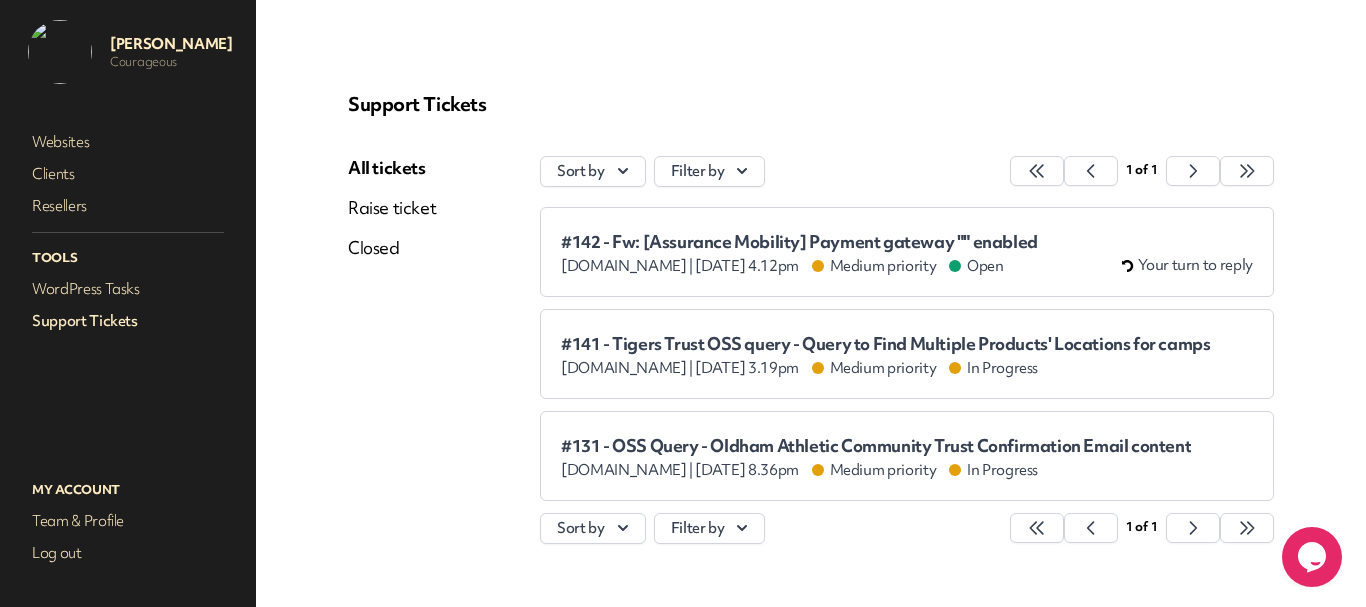 click on "#142 - Fw: [Assurance Mobility] Payment gateway "" enabled   www.assurancemobility.co.uk |
Jul 14th 2025 at 4.12pm
Medium priority
Open
Your turn to reply" at bounding box center (907, 252) 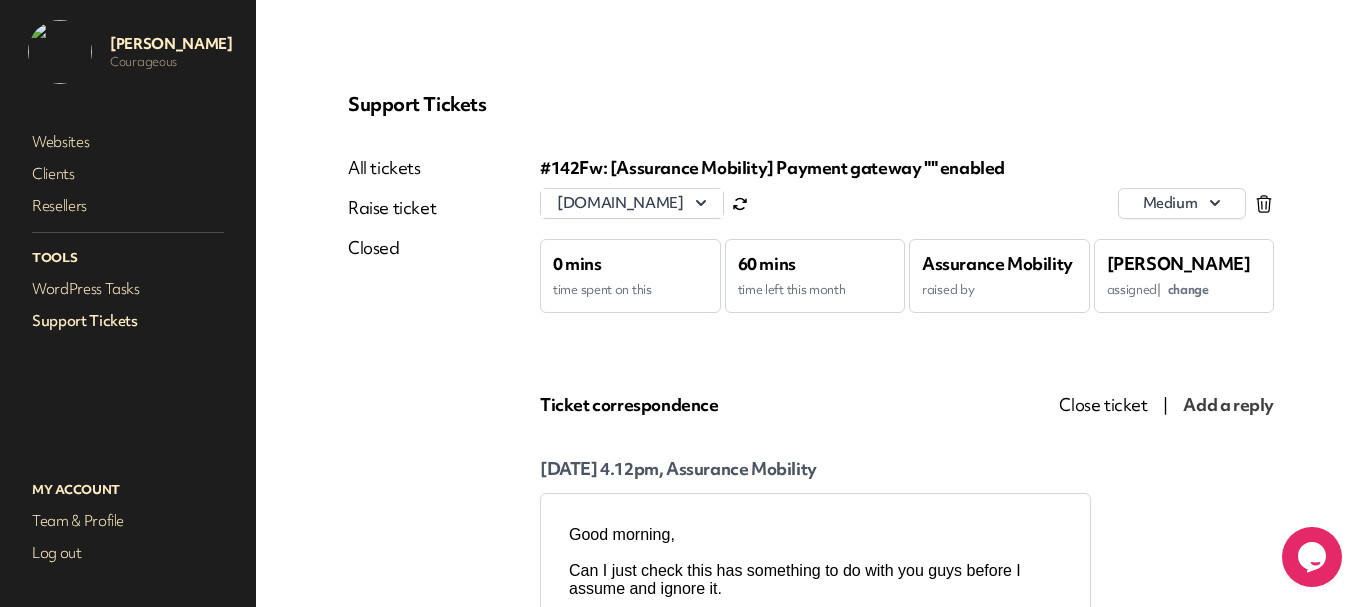 scroll, scrollTop: 0, scrollLeft: 0, axis: both 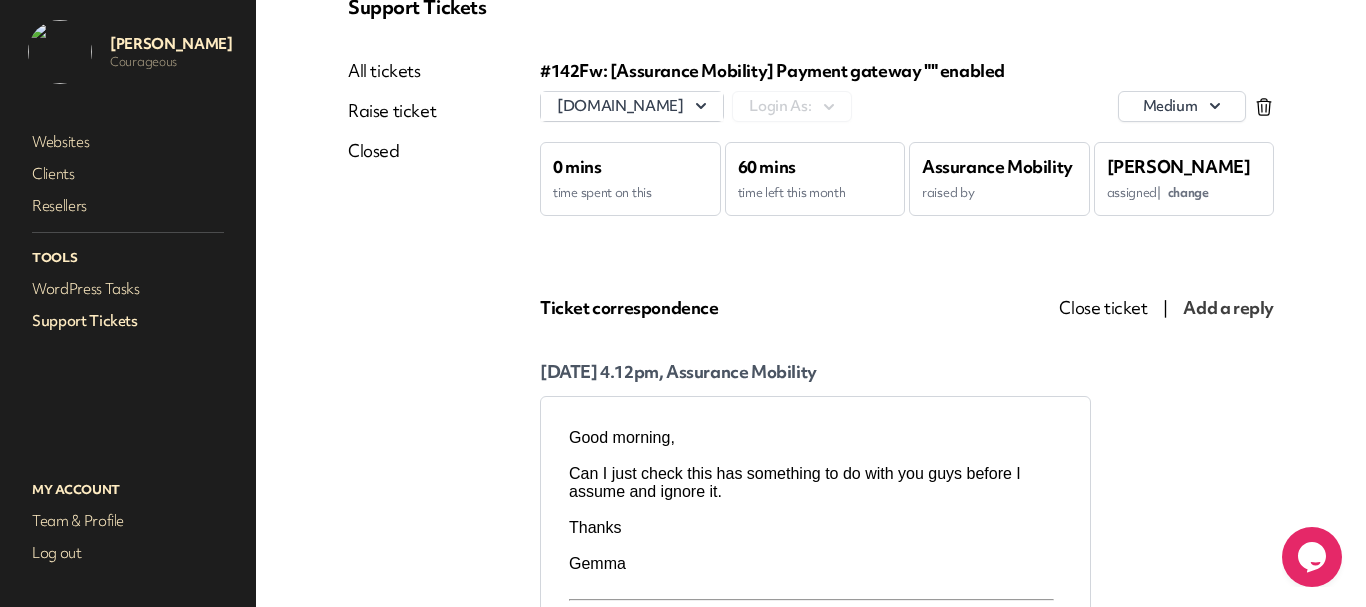 click on "Websites   Clients
Resellers
Tools   WordPress Tasks   Support Tickets" at bounding box center [128, 282] 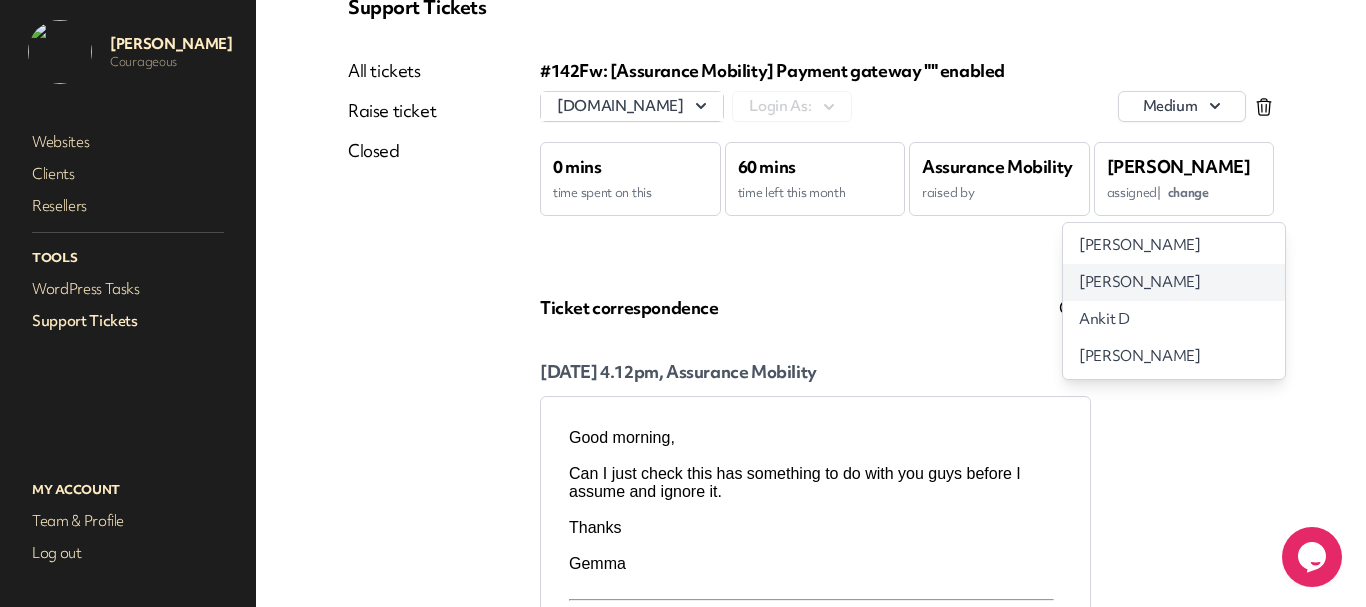 click on "Avinash Patel" at bounding box center [1139, 282] 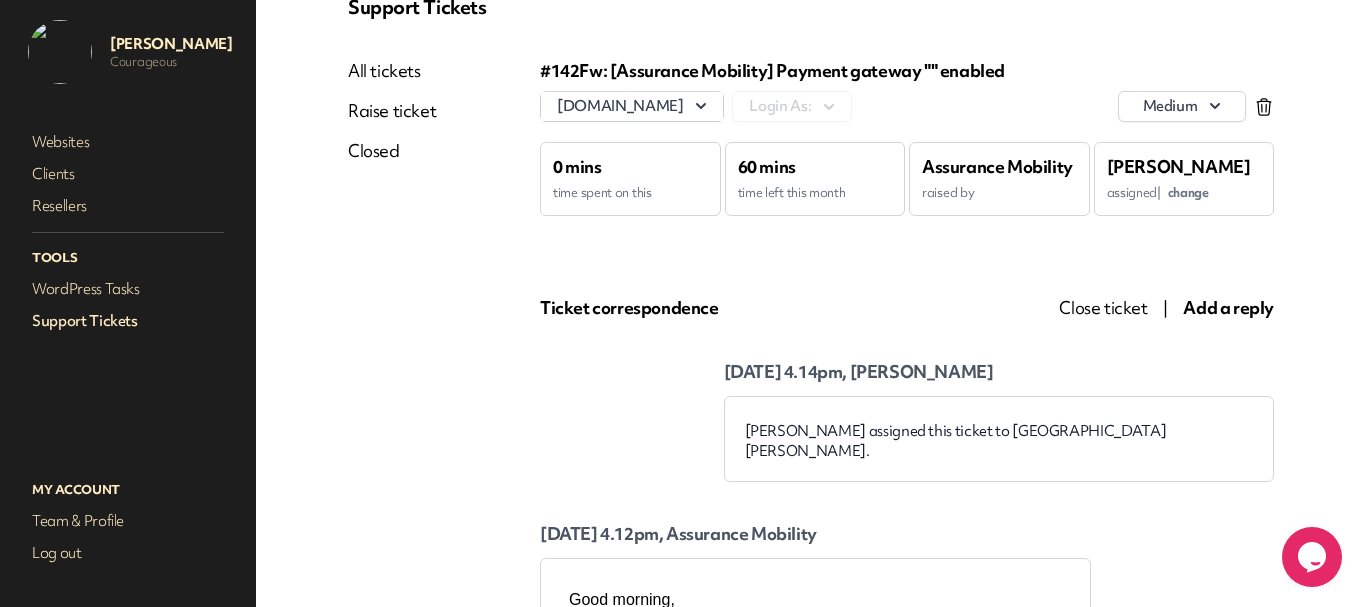 click on "Support Tickets" at bounding box center (128, 321) 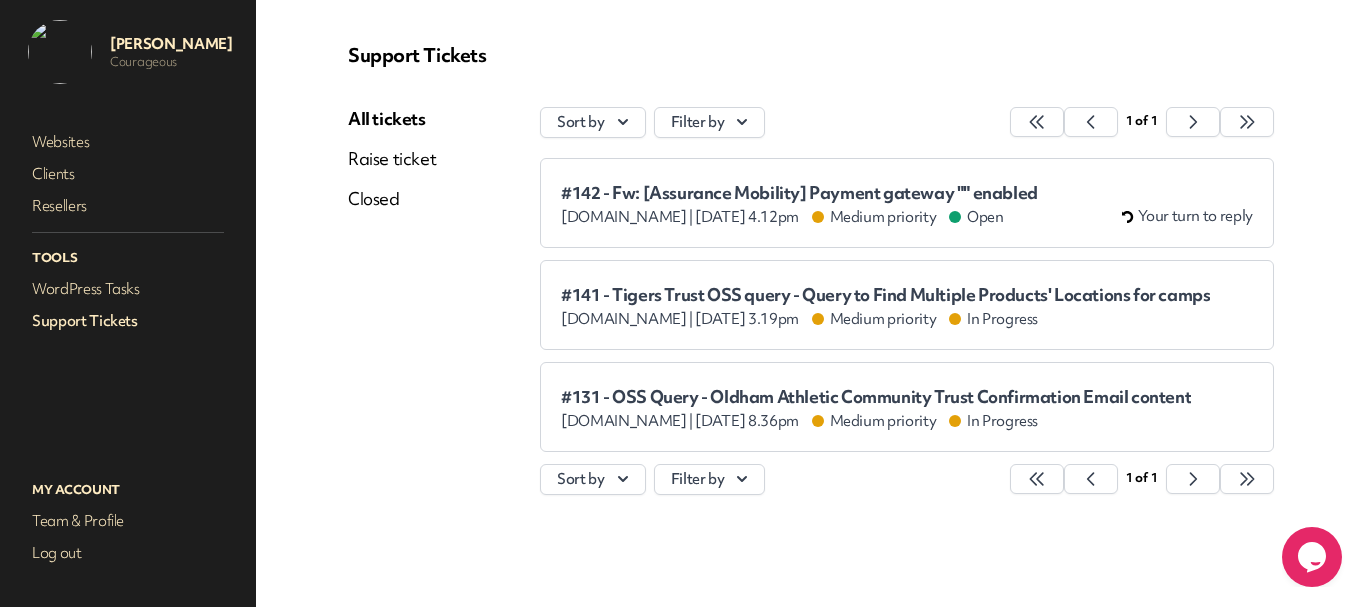 click on "#142 - Fw: [Assurance Mobility] Payment gateway "" enabled   www.assurancemobility.co.uk |
Jul 14th 2025 at 4.12pm
Medium priority
Open
Your turn to reply" at bounding box center [907, 203] 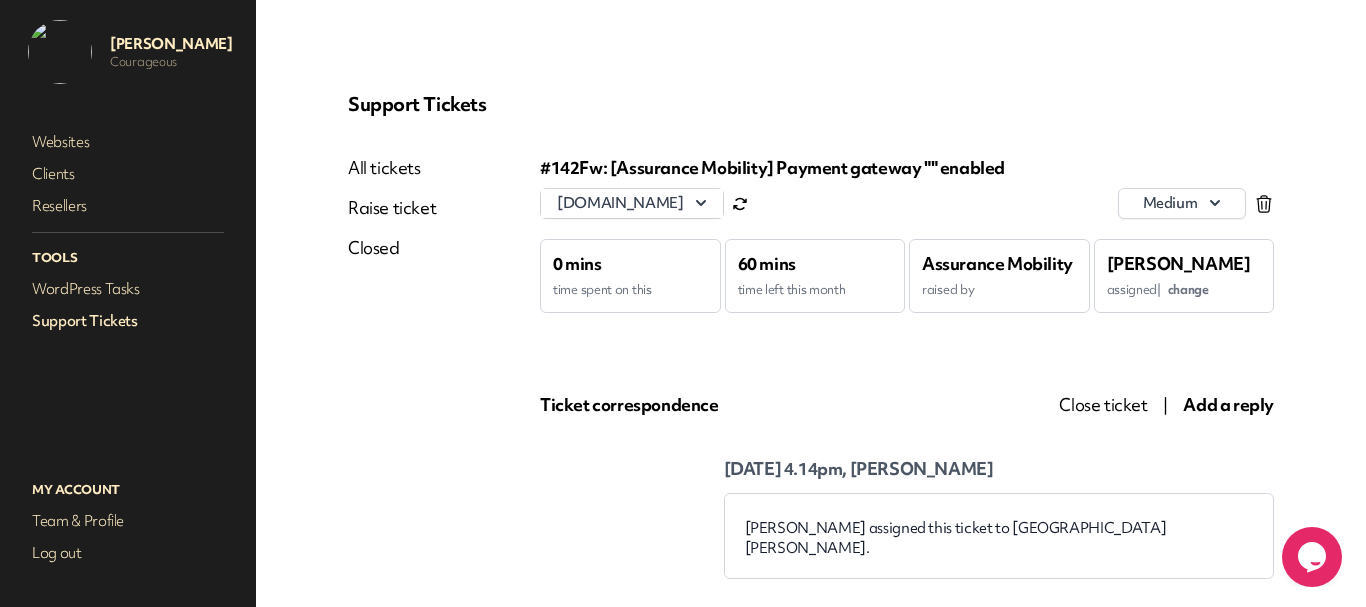 scroll, scrollTop: 0, scrollLeft: 0, axis: both 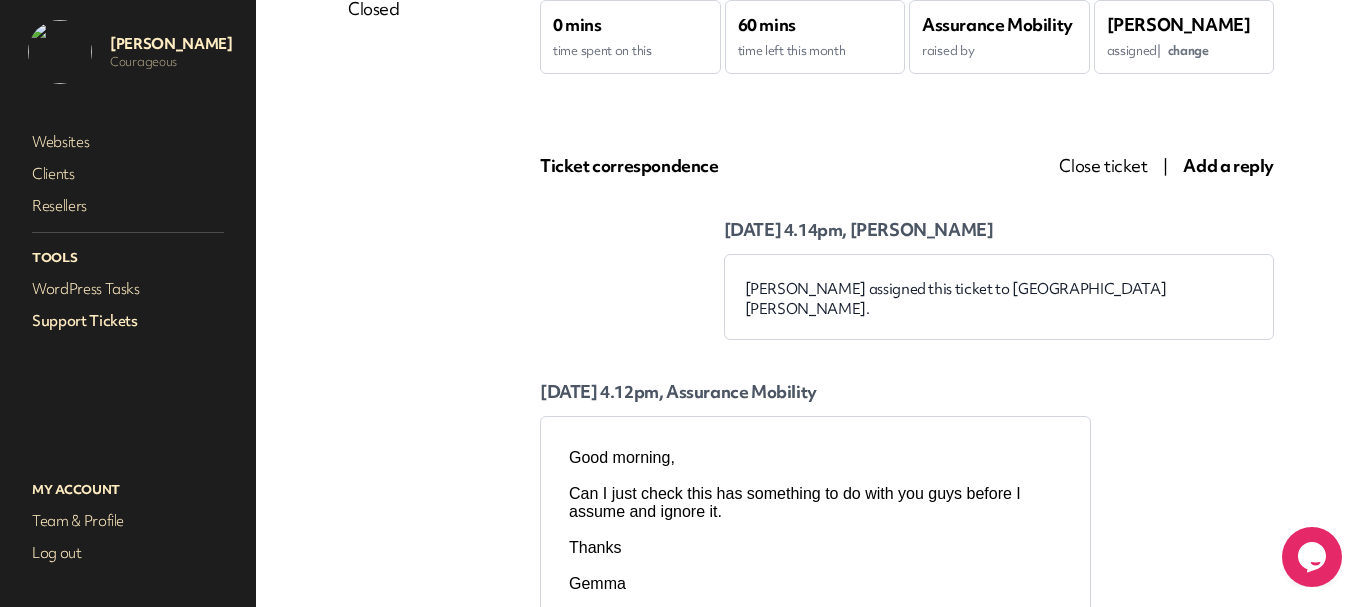 click on "Add a reply" at bounding box center [1228, 165] 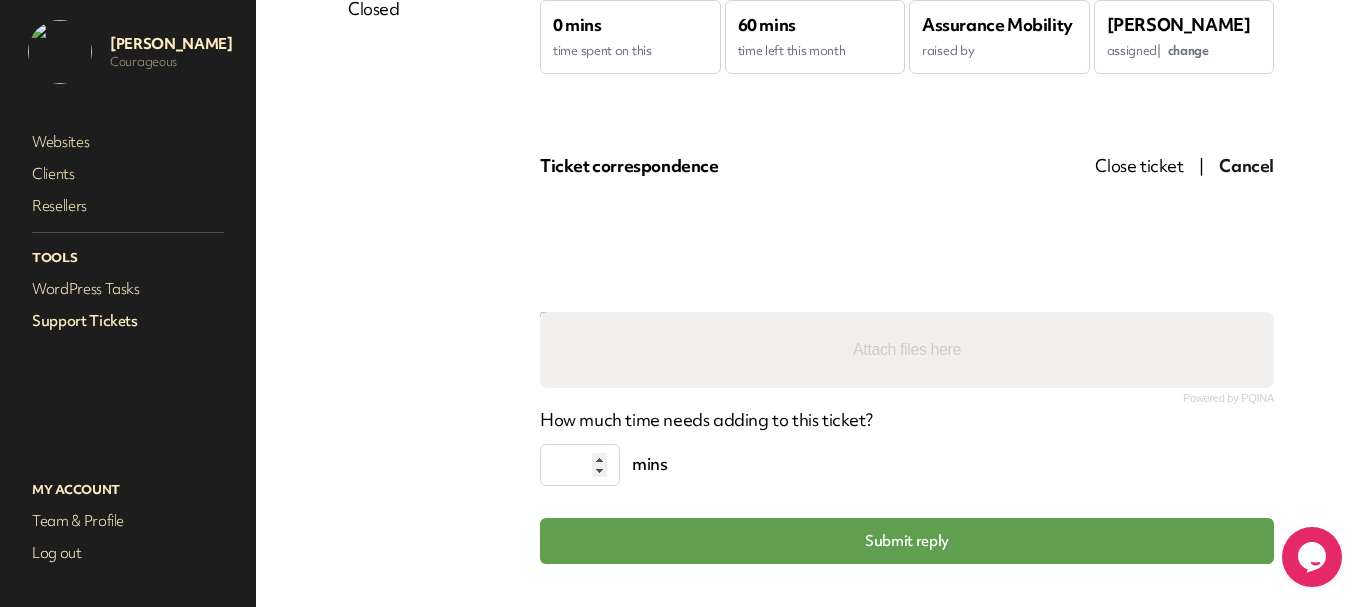 scroll, scrollTop: 239, scrollLeft: 0, axis: vertical 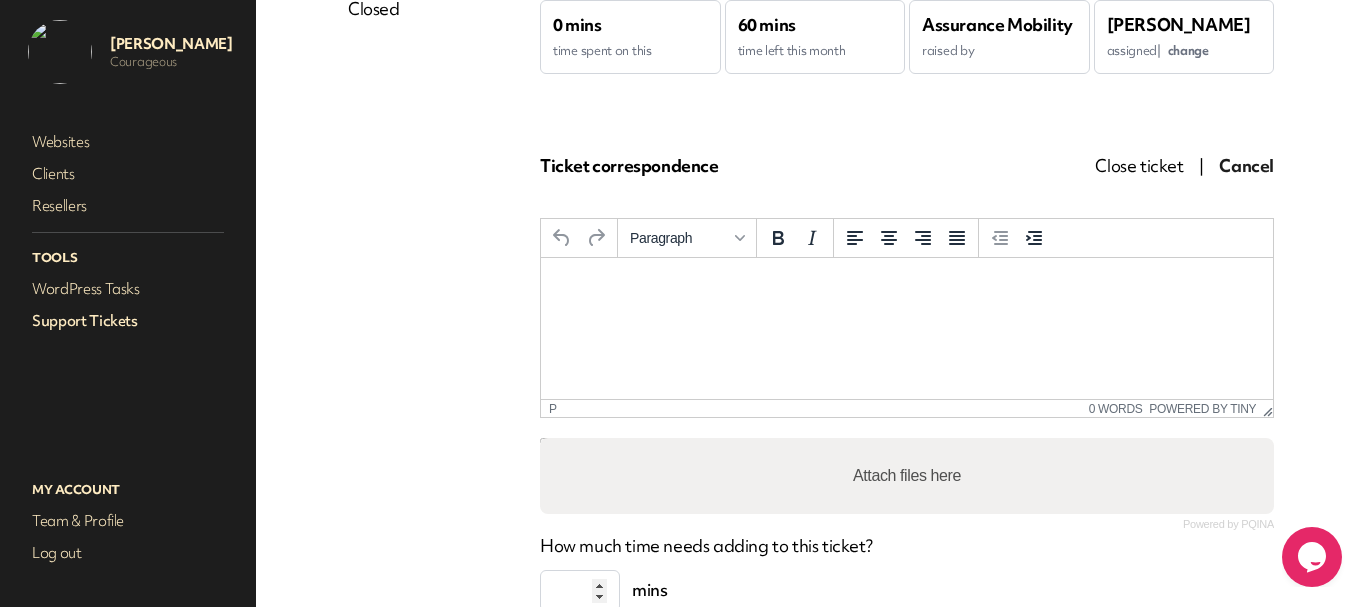 click at bounding box center [907, 285] 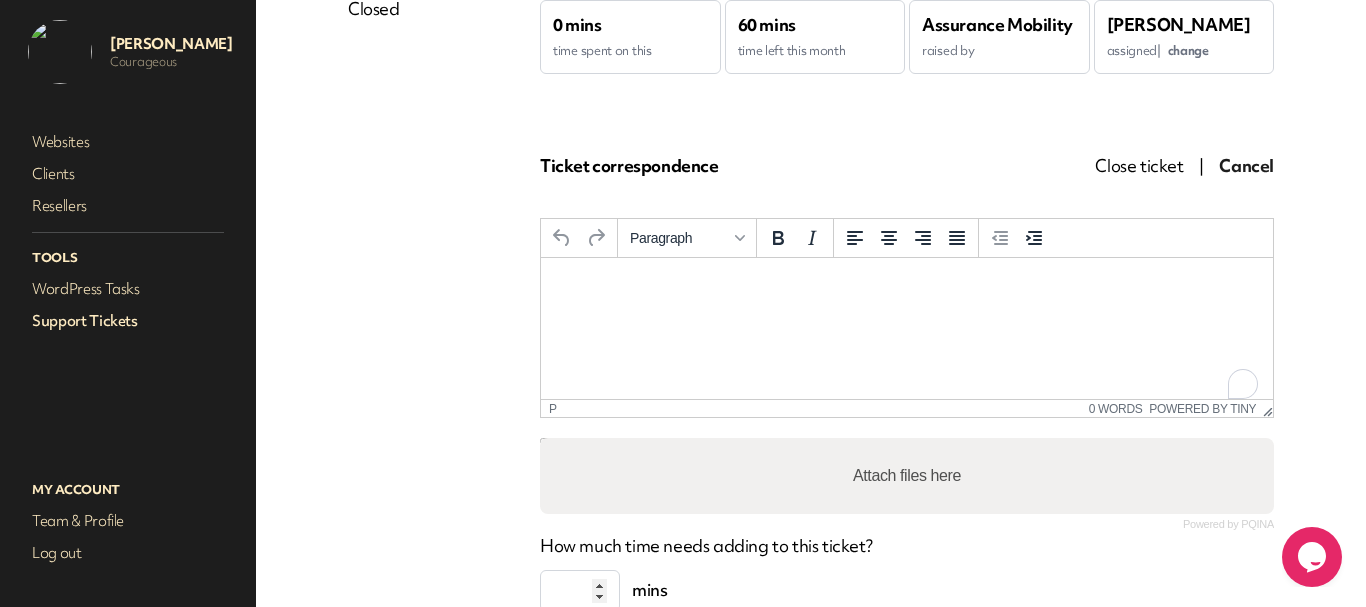 type 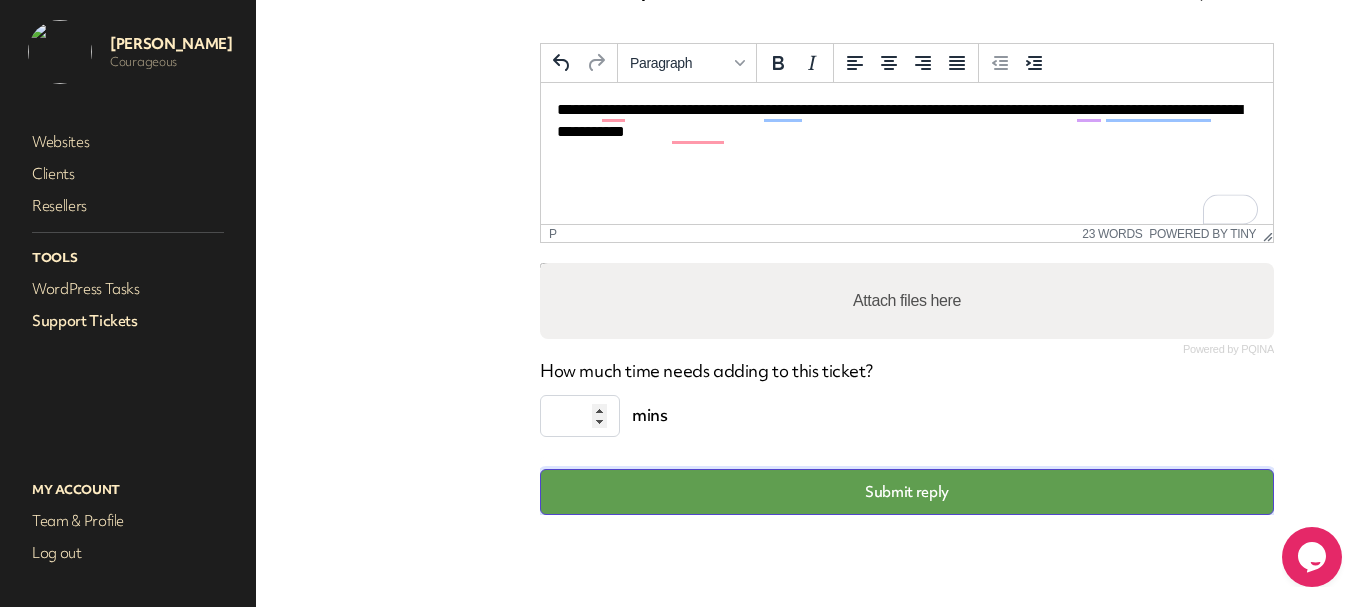 click on "Submit reply" at bounding box center (907, 492) 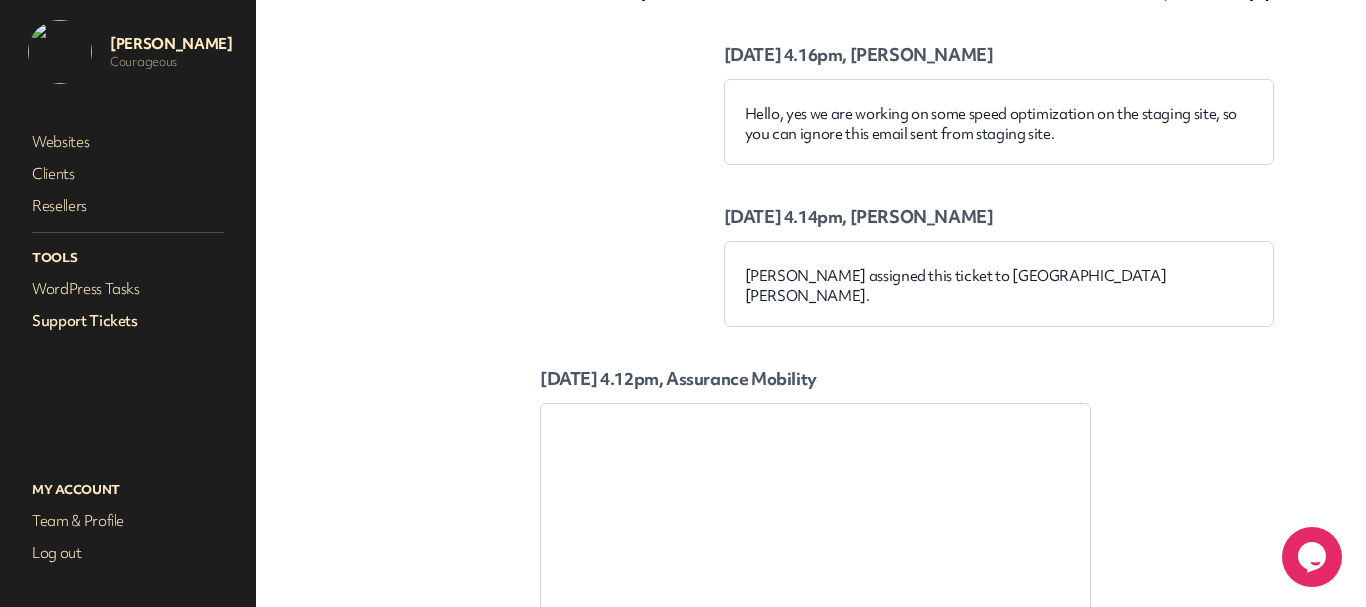scroll, scrollTop: 414, scrollLeft: 0, axis: vertical 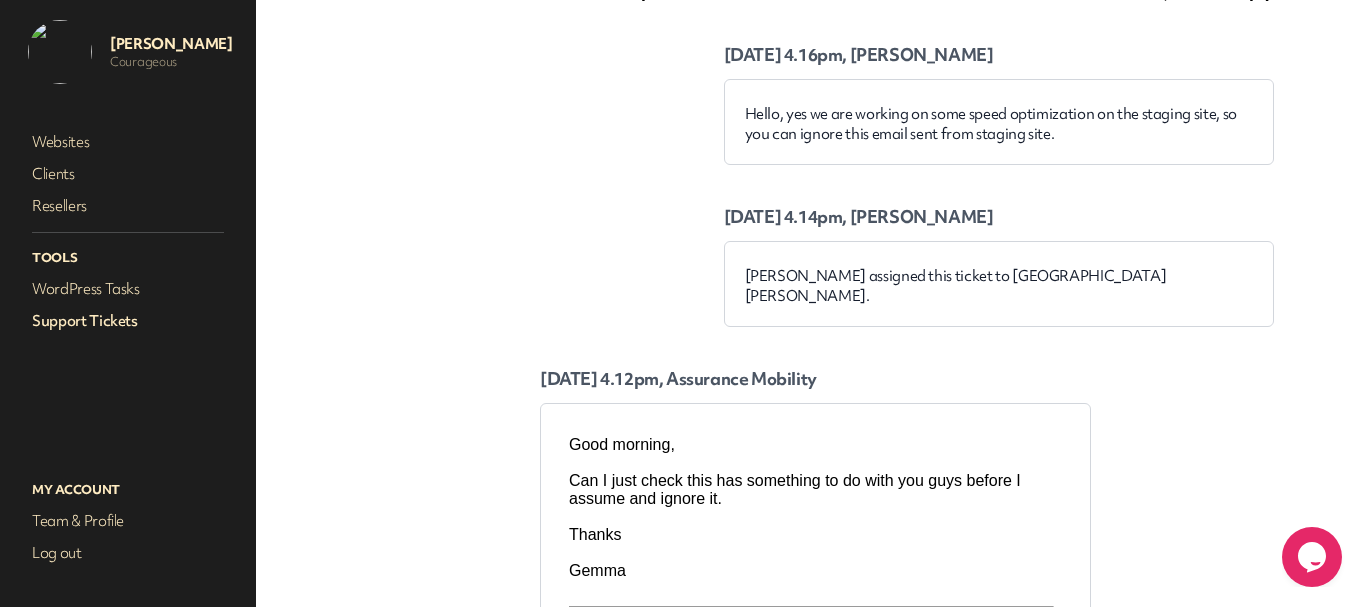 click on "Support Tickets" at bounding box center [128, 321] 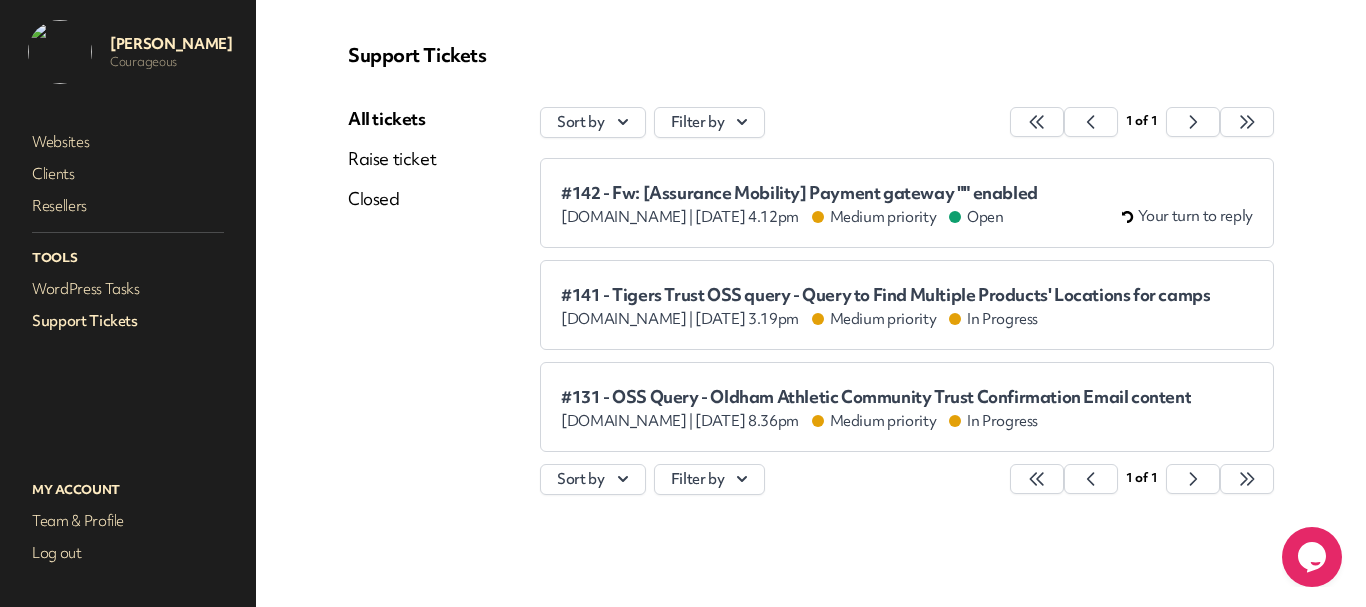 scroll, scrollTop: 0, scrollLeft: 0, axis: both 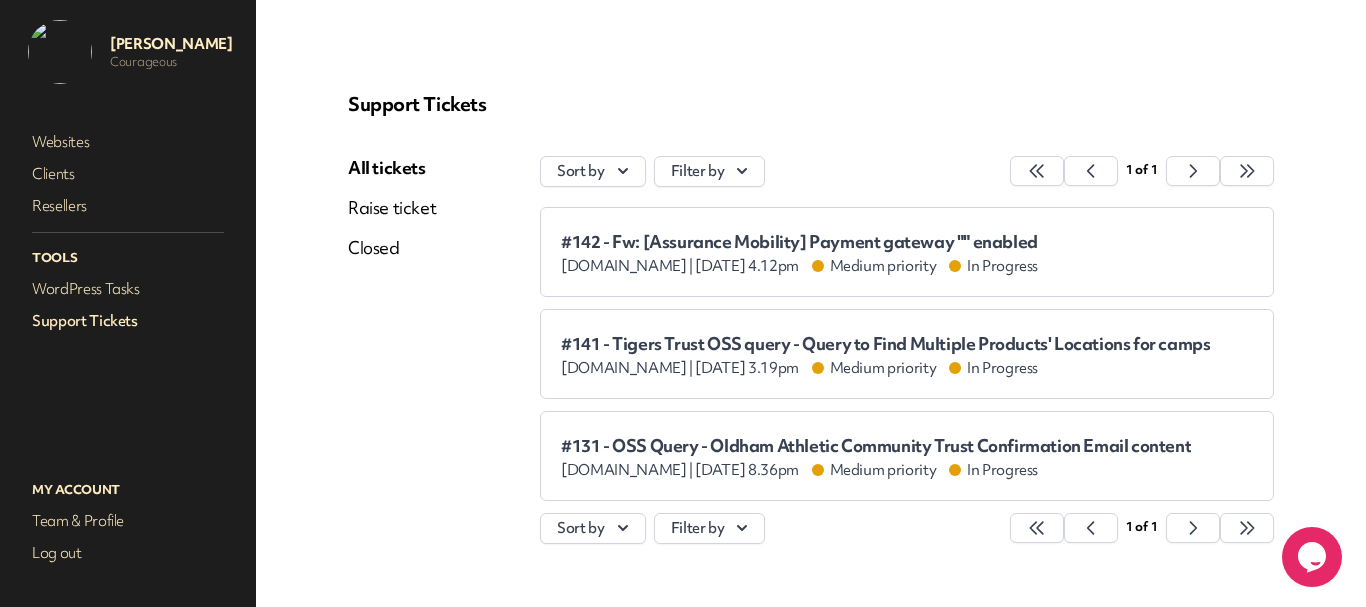 click on "#142 - Fw: [Assurance Mobility] Payment gateway "" enabled" at bounding box center (799, 242) 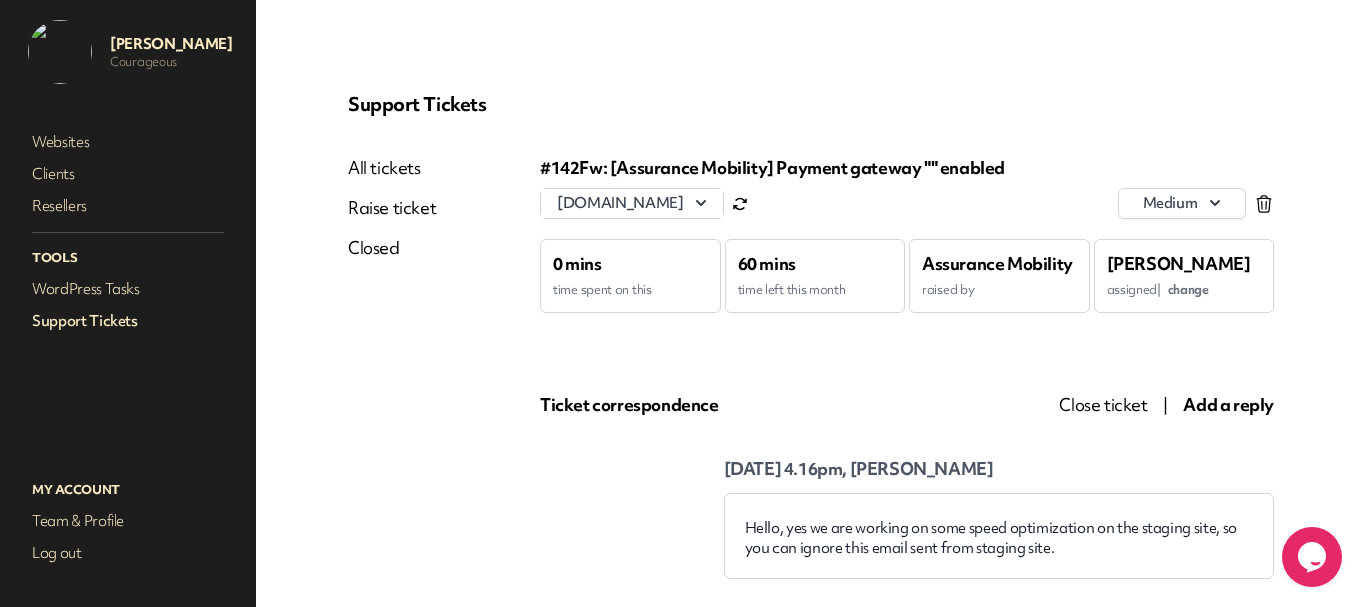 scroll, scrollTop: 0, scrollLeft: 0, axis: both 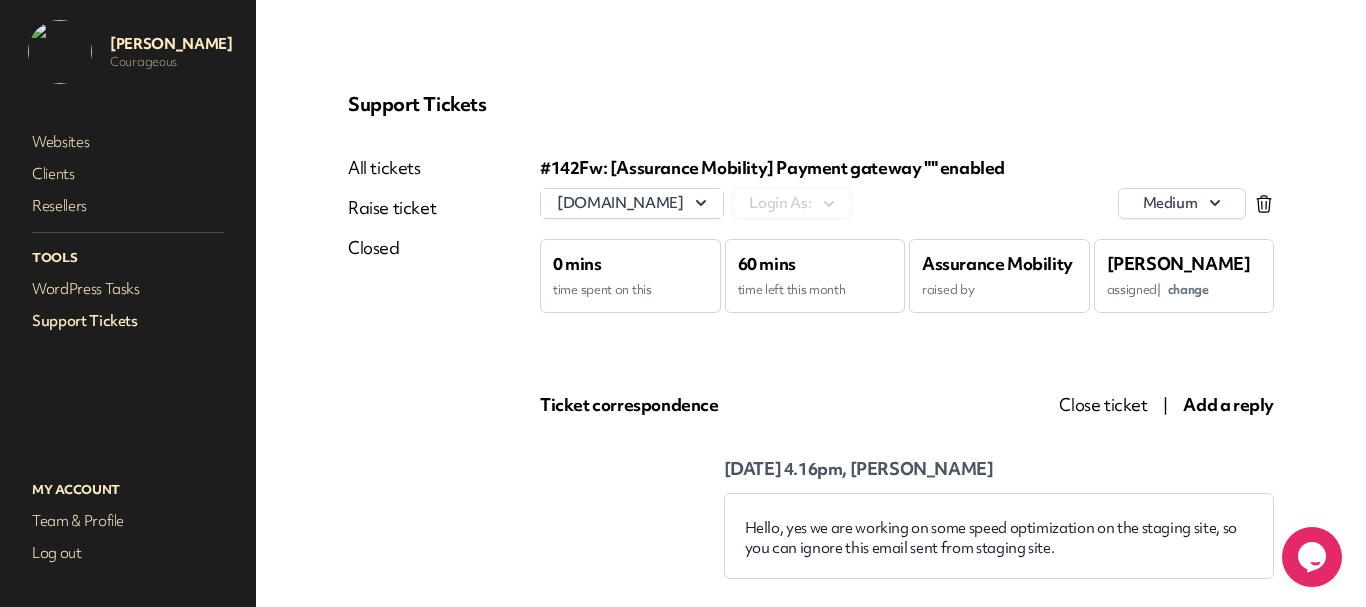 click on "Close ticket" at bounding box center (1103, 404) 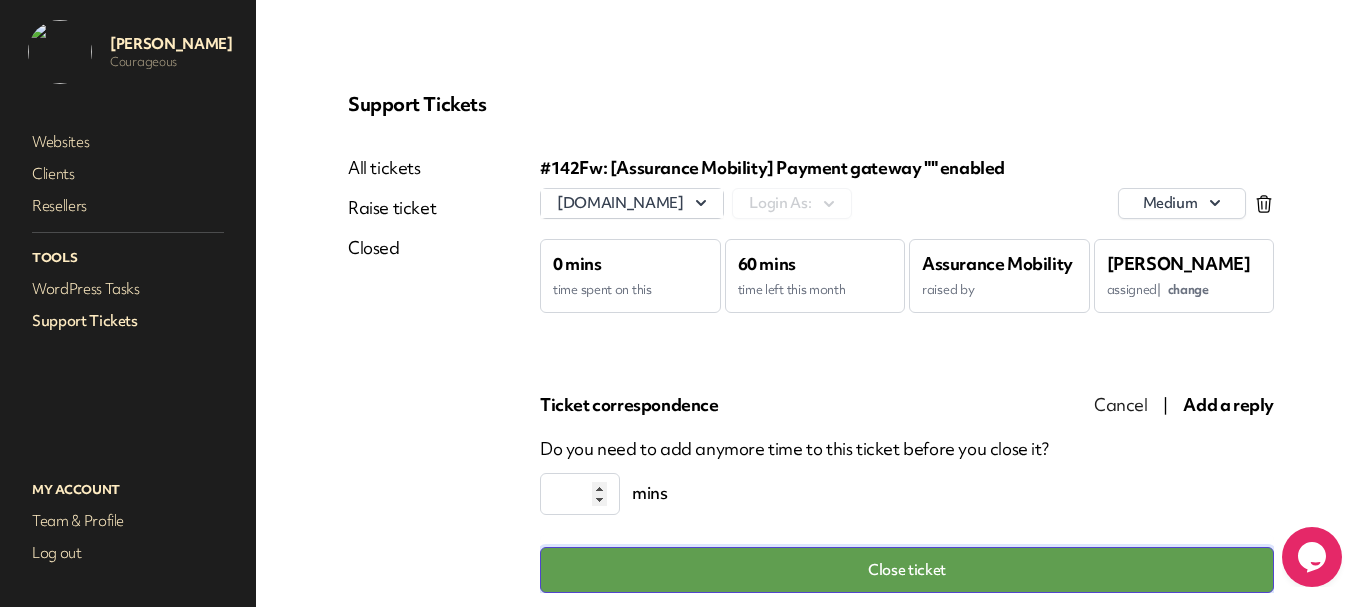click on "Close ticket" at bounding box center (907, 570) 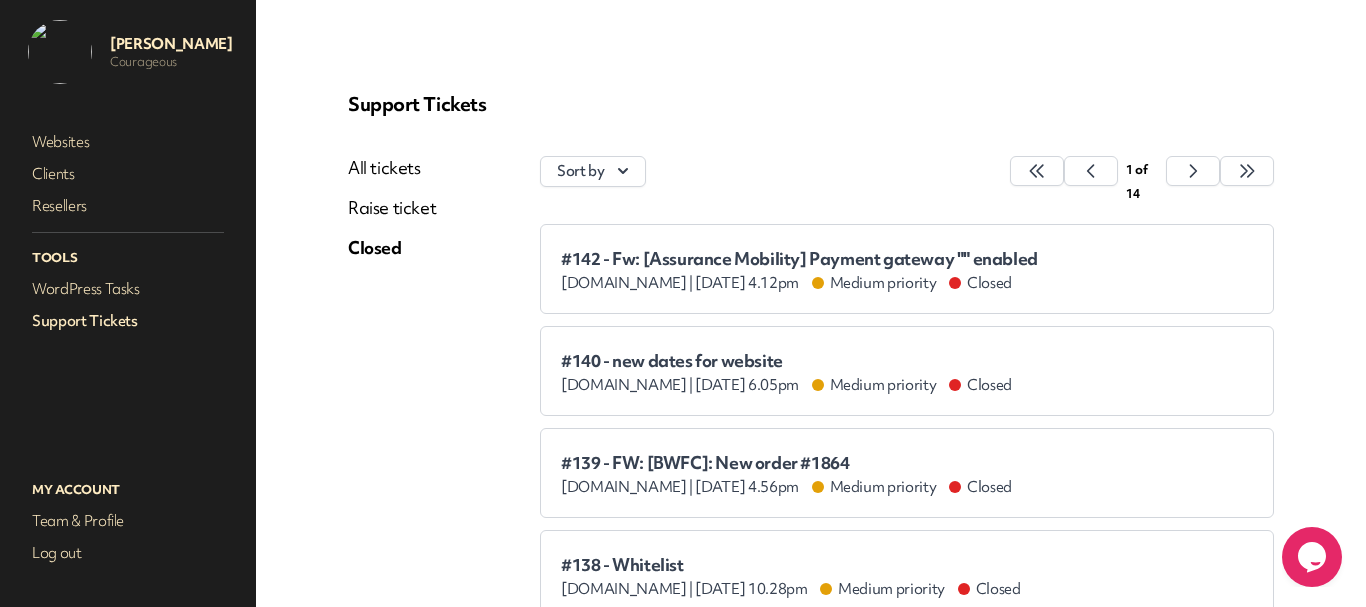 click on "All tickets" at bounding box center (392, 168) 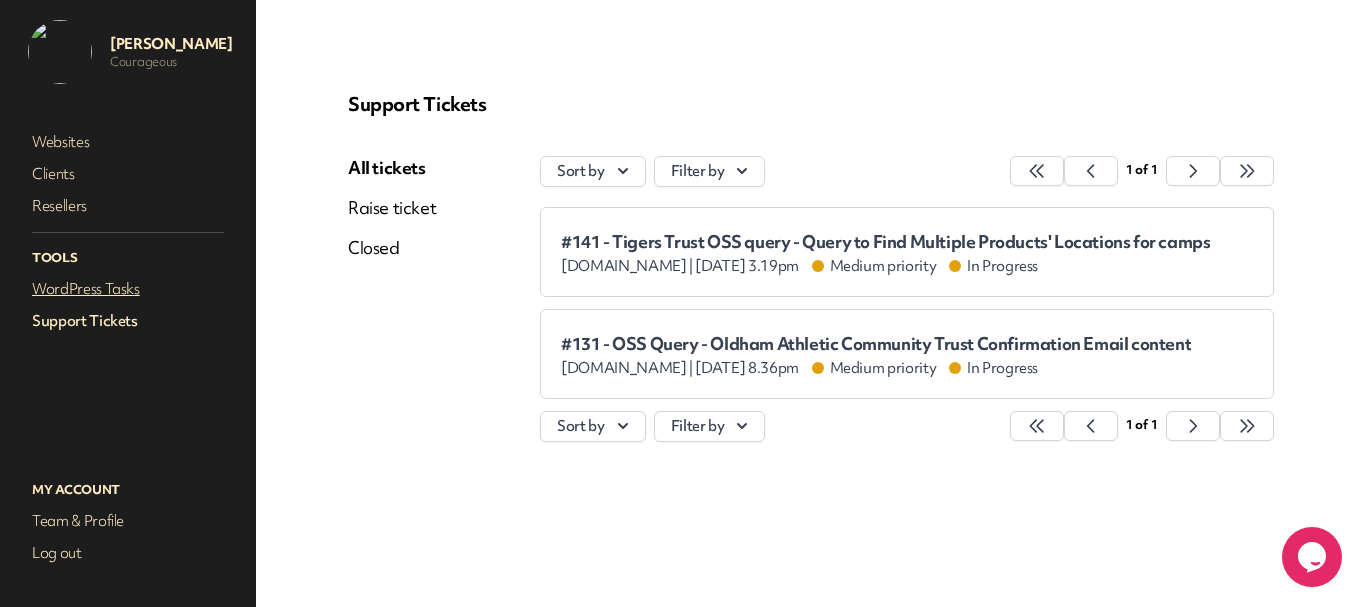 click on "WordPress Tasks" at bounding box center (128, 289) 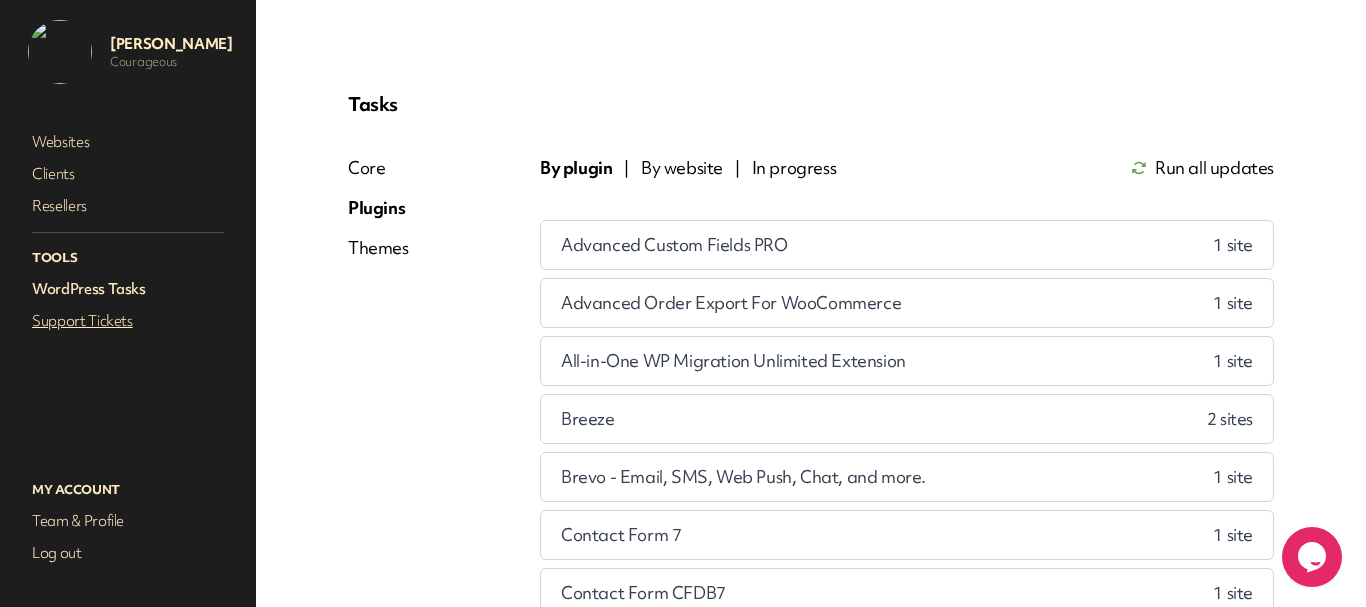 click on "Support Tickets" at bounding box center [128, 321] 